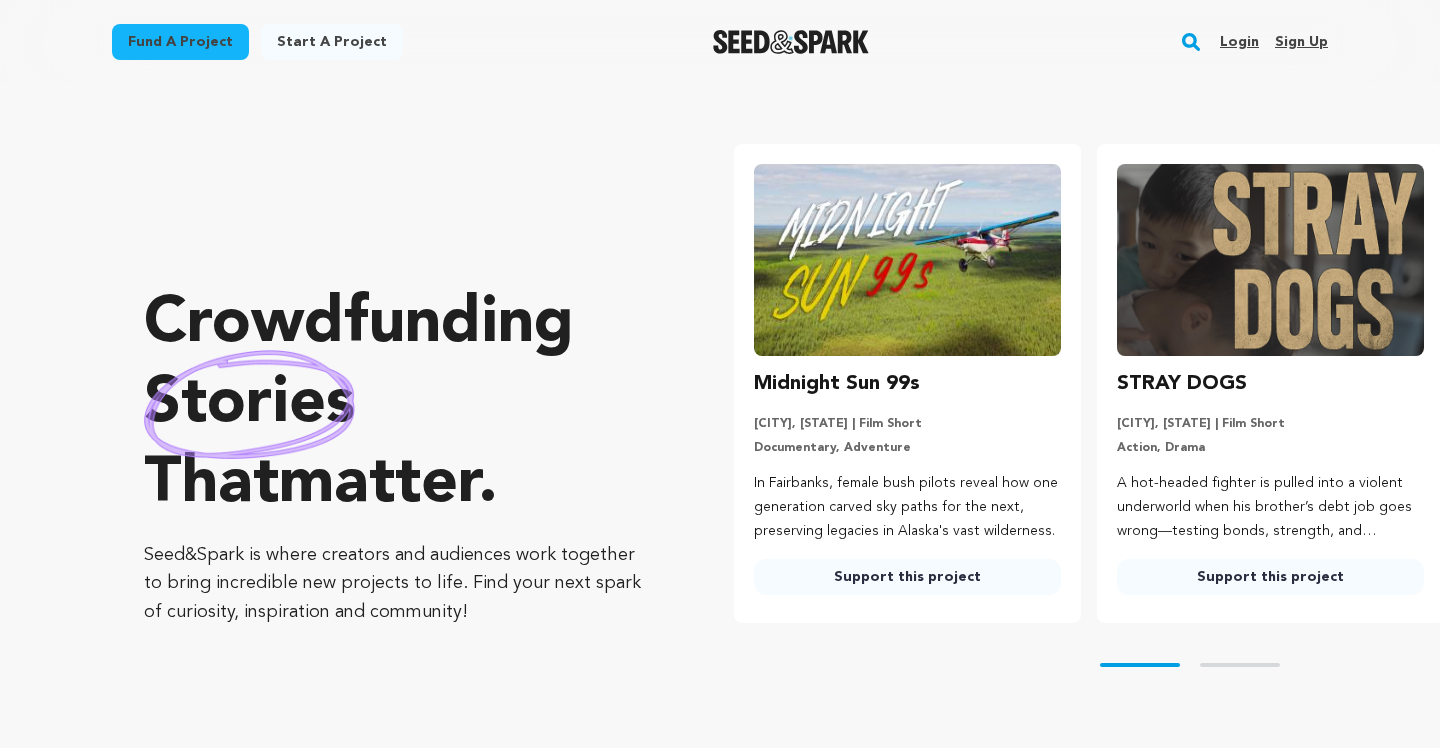 scroll, scrollTop: 0, scrollLeft: 0, axis: both 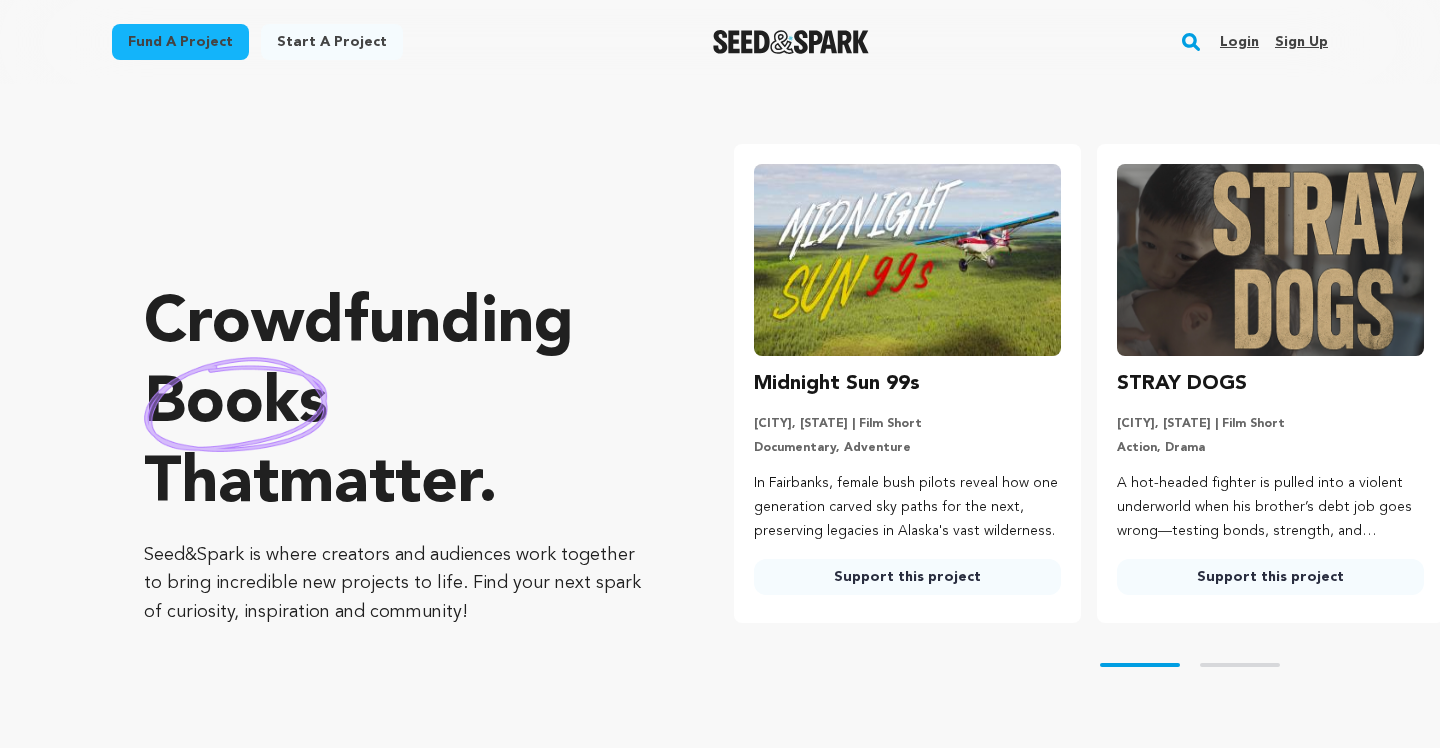 click at bounding box center [907, 260] 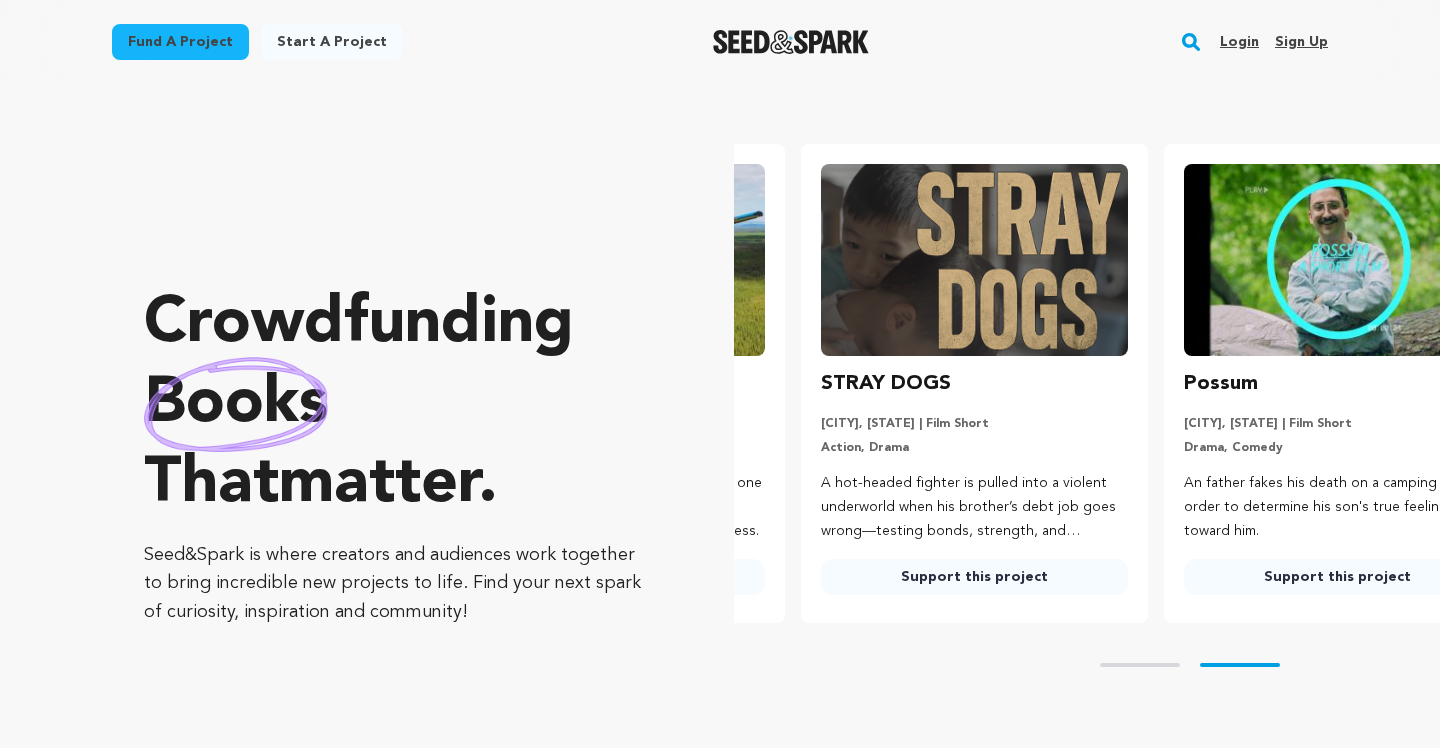 scroll, scrollTop: 0, scrollLeft: 379, axis: horizontal 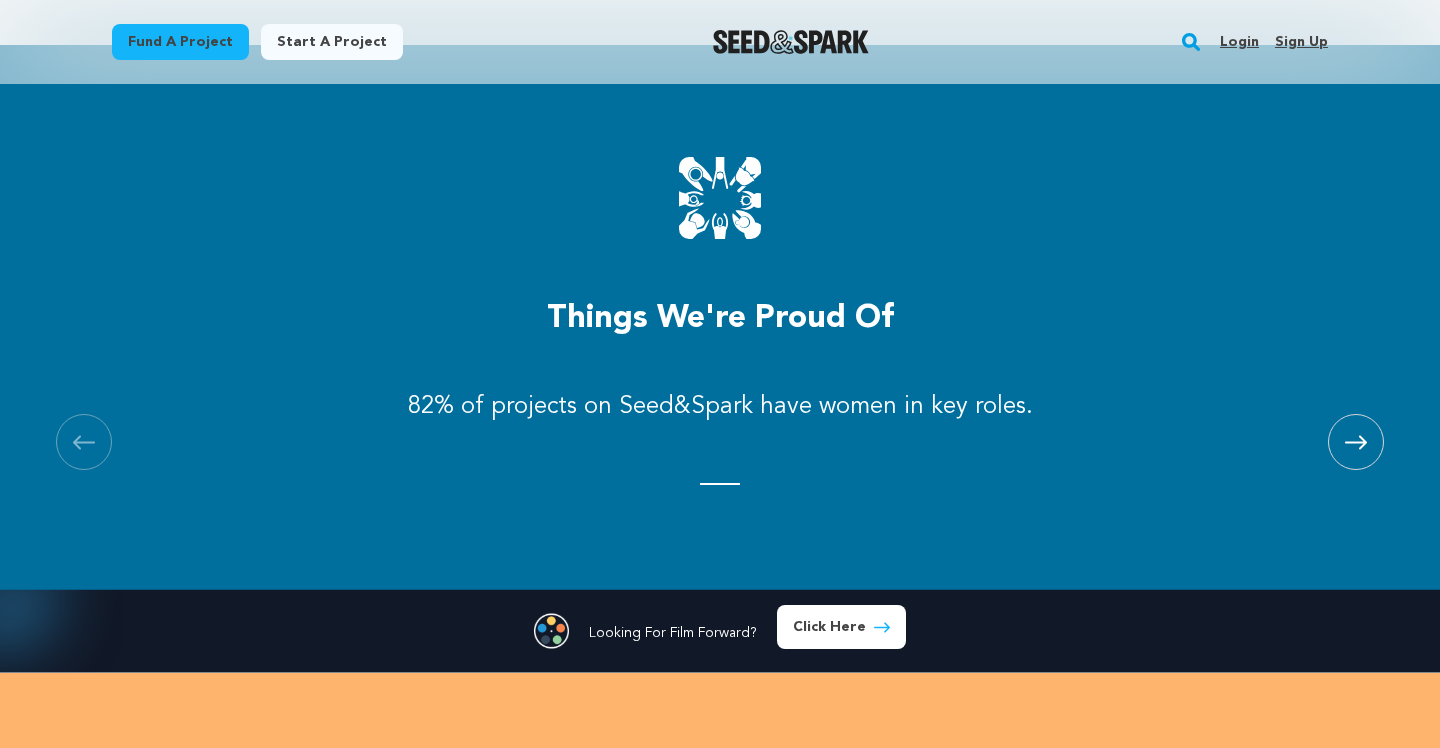 click at bounding box center [1356, 442] 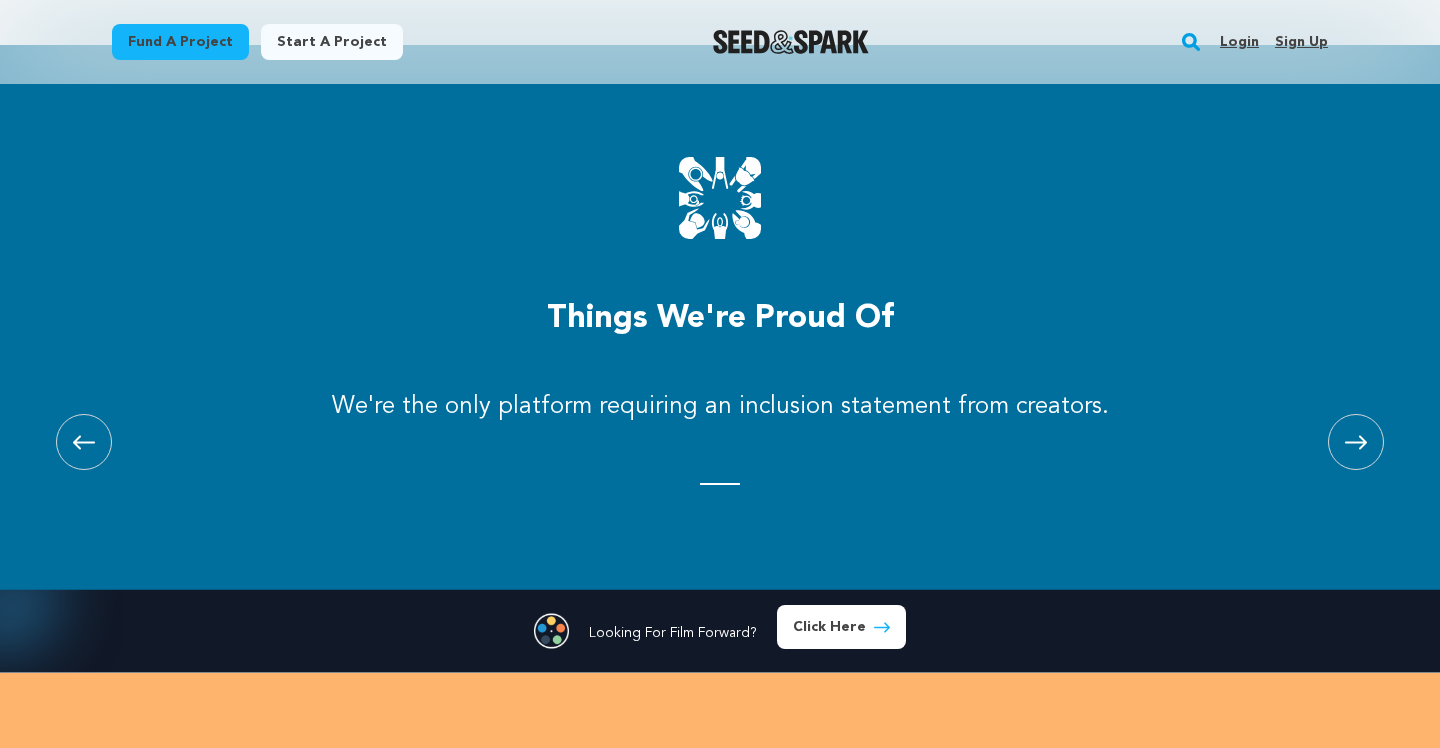 scroll, scrollTop: 0, scrollLeft: 379, axis: horizontal 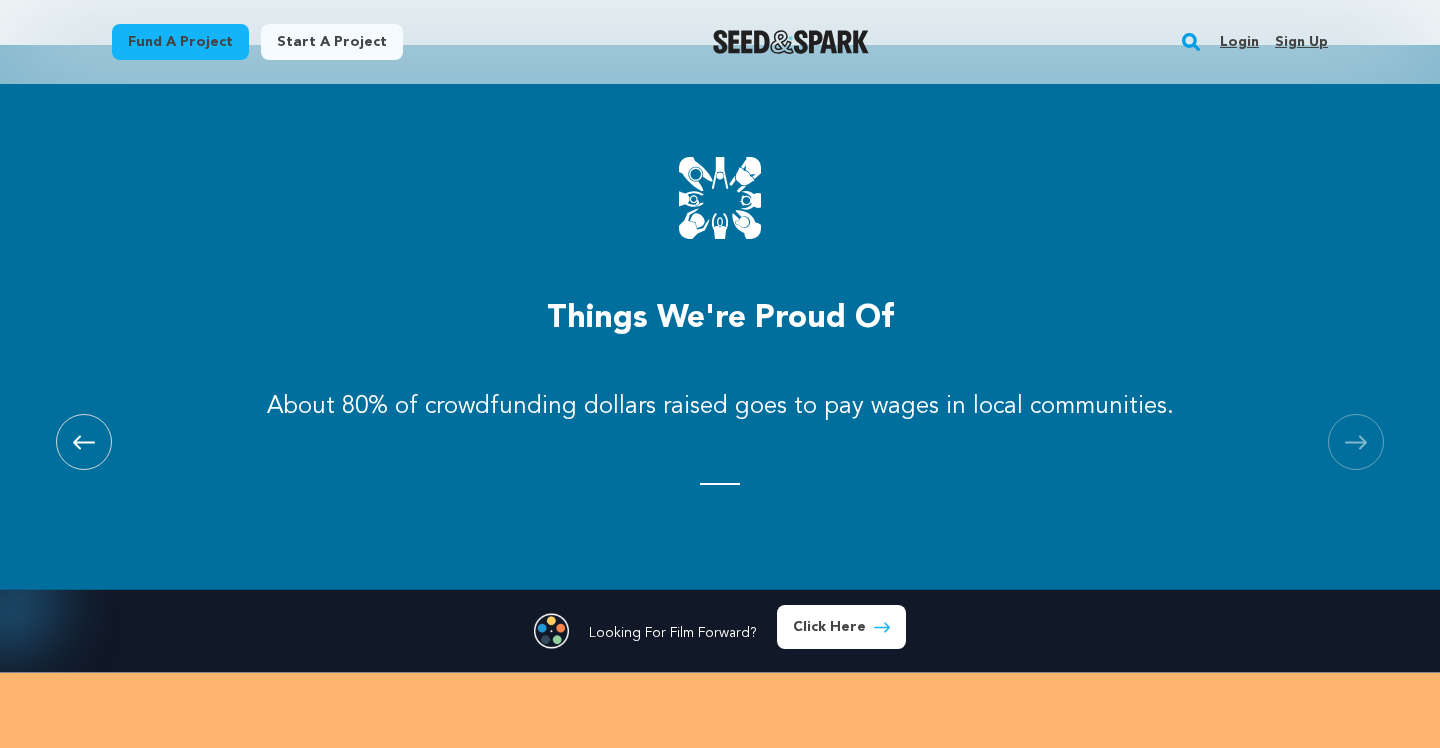 click at bounding box center [1356, 442] 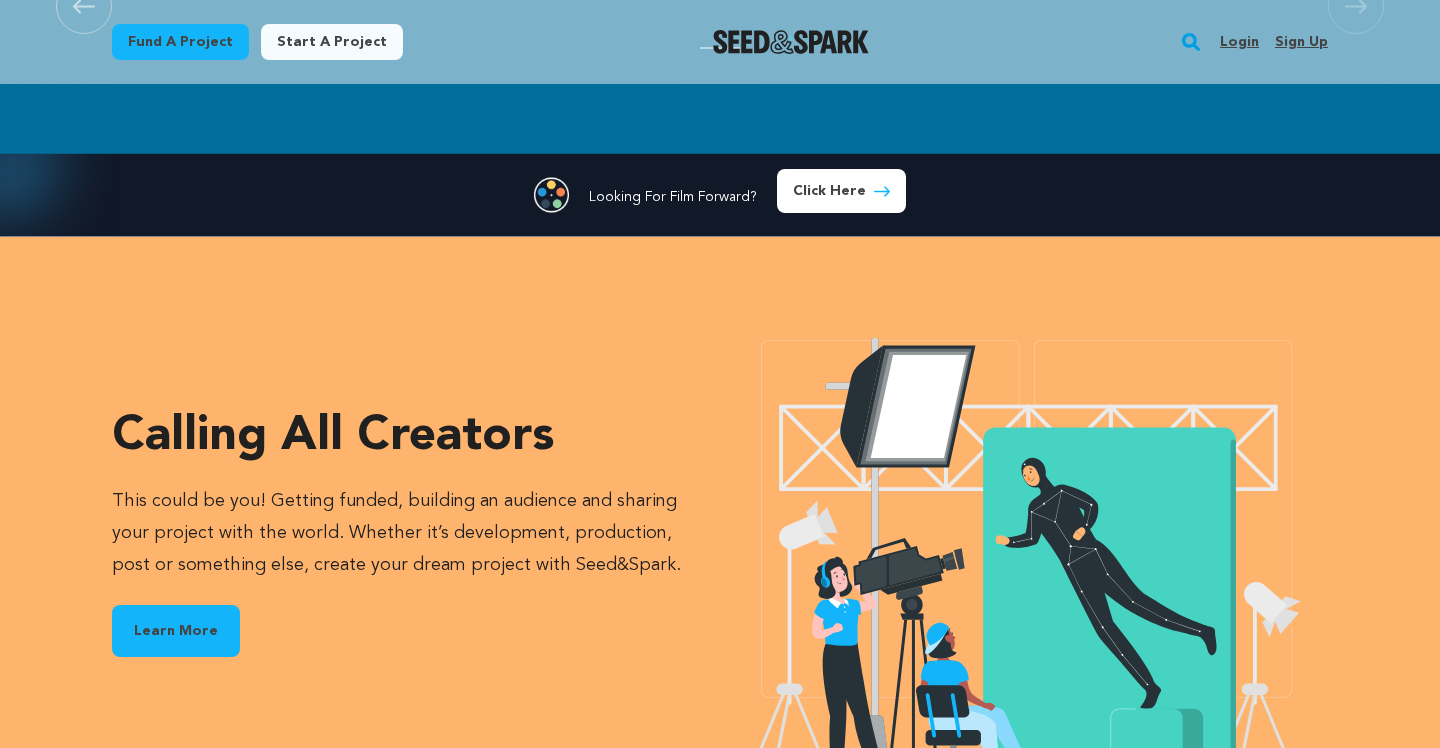scroll, scrollTop: 2767, scrollLeft: 0, axis: vertical 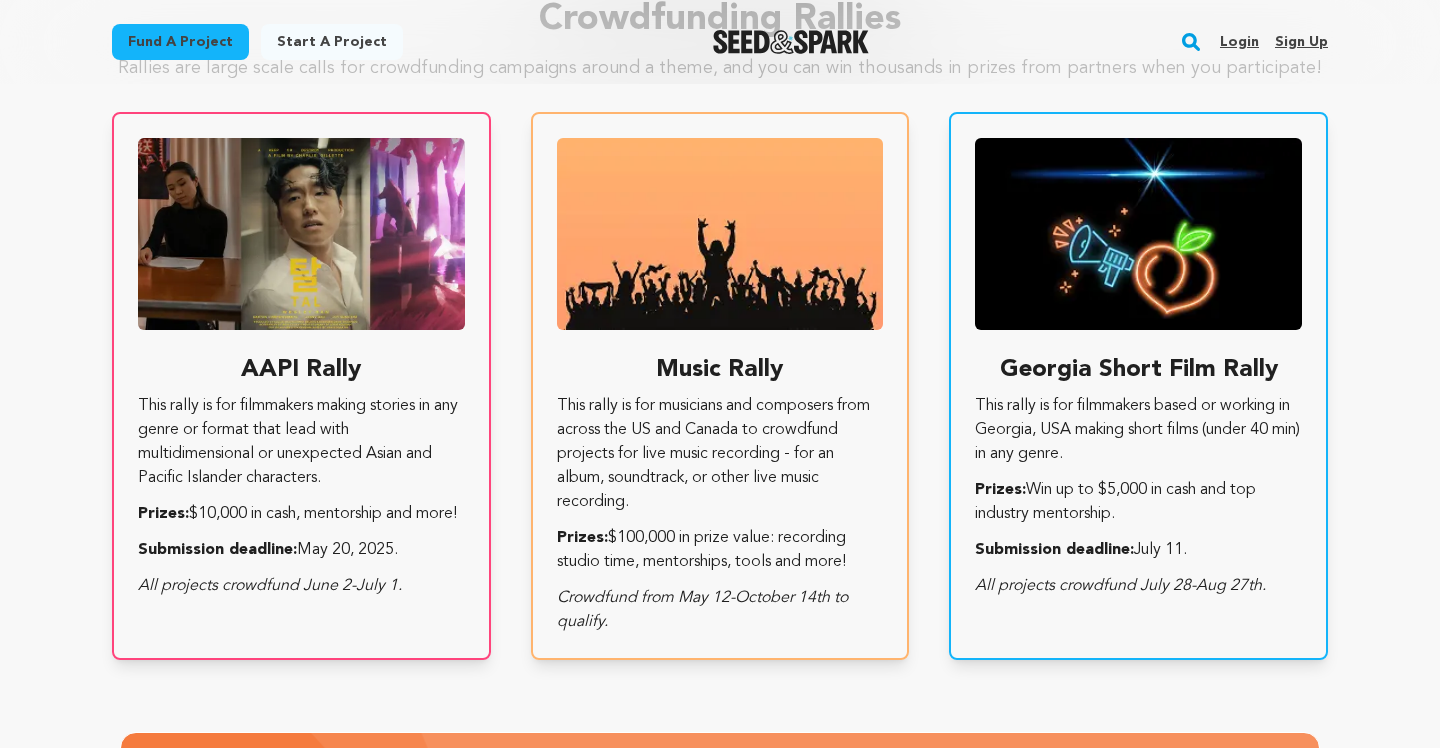 click on "Login" at bounding box center [1239, 42] 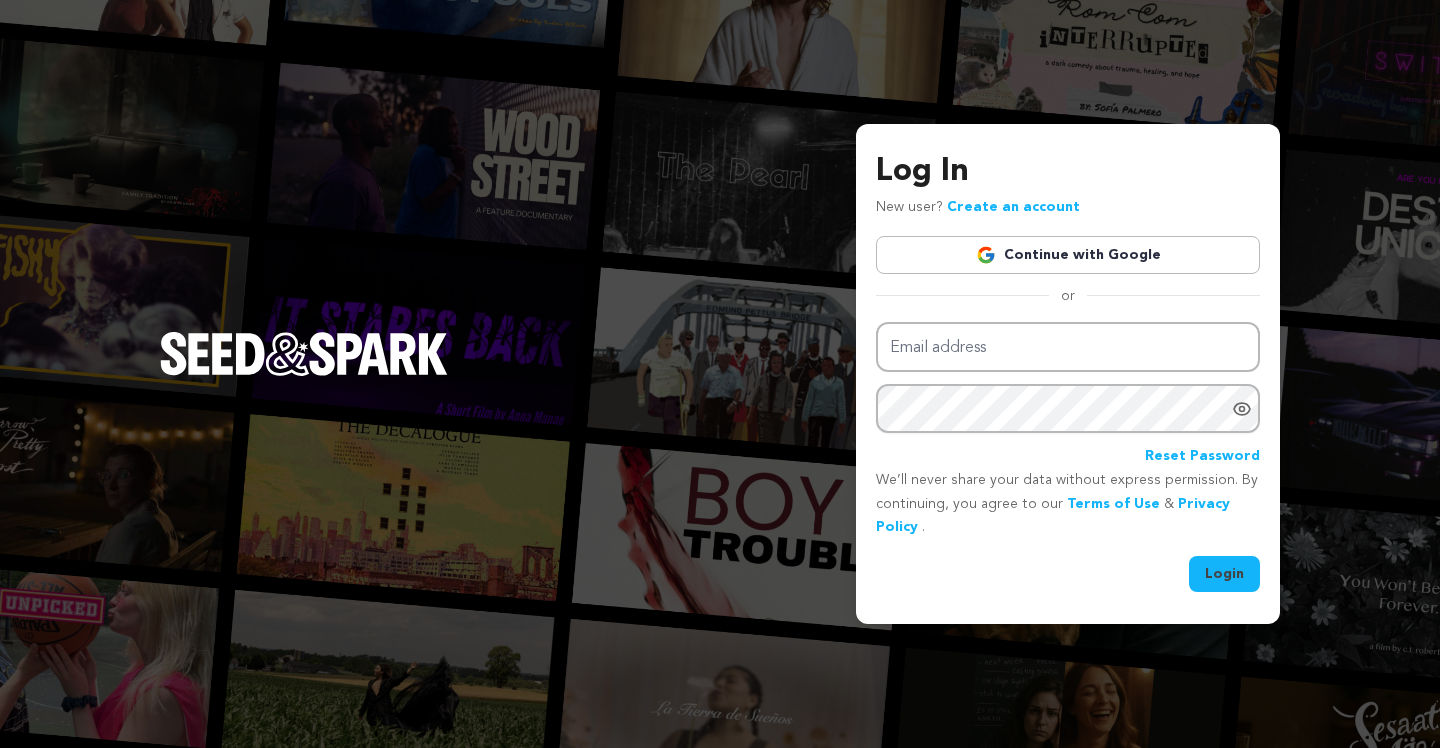 scroll, scrollTop: 0, scrollLeft: 0, axis: both 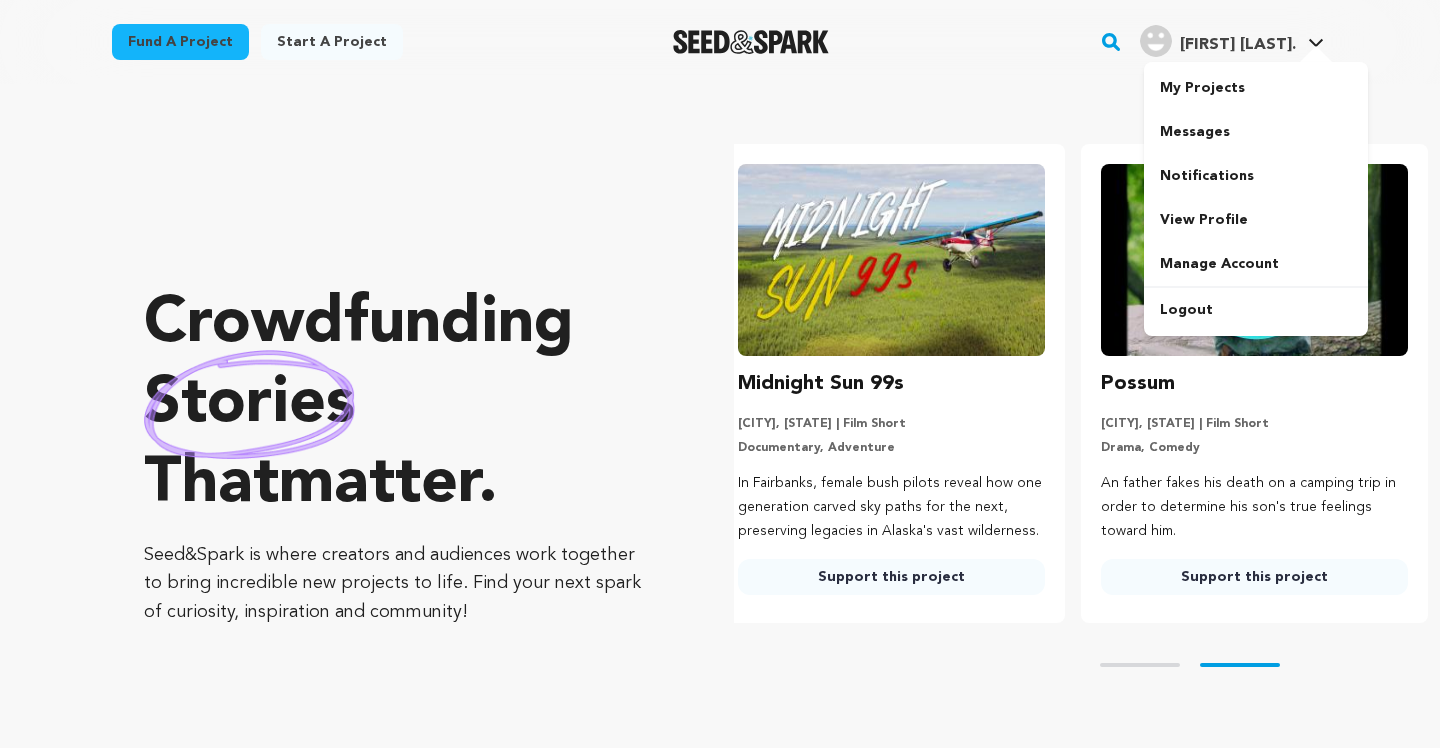 click on "Marielle B.
Marielle B." at bounding box center (1232, 39) 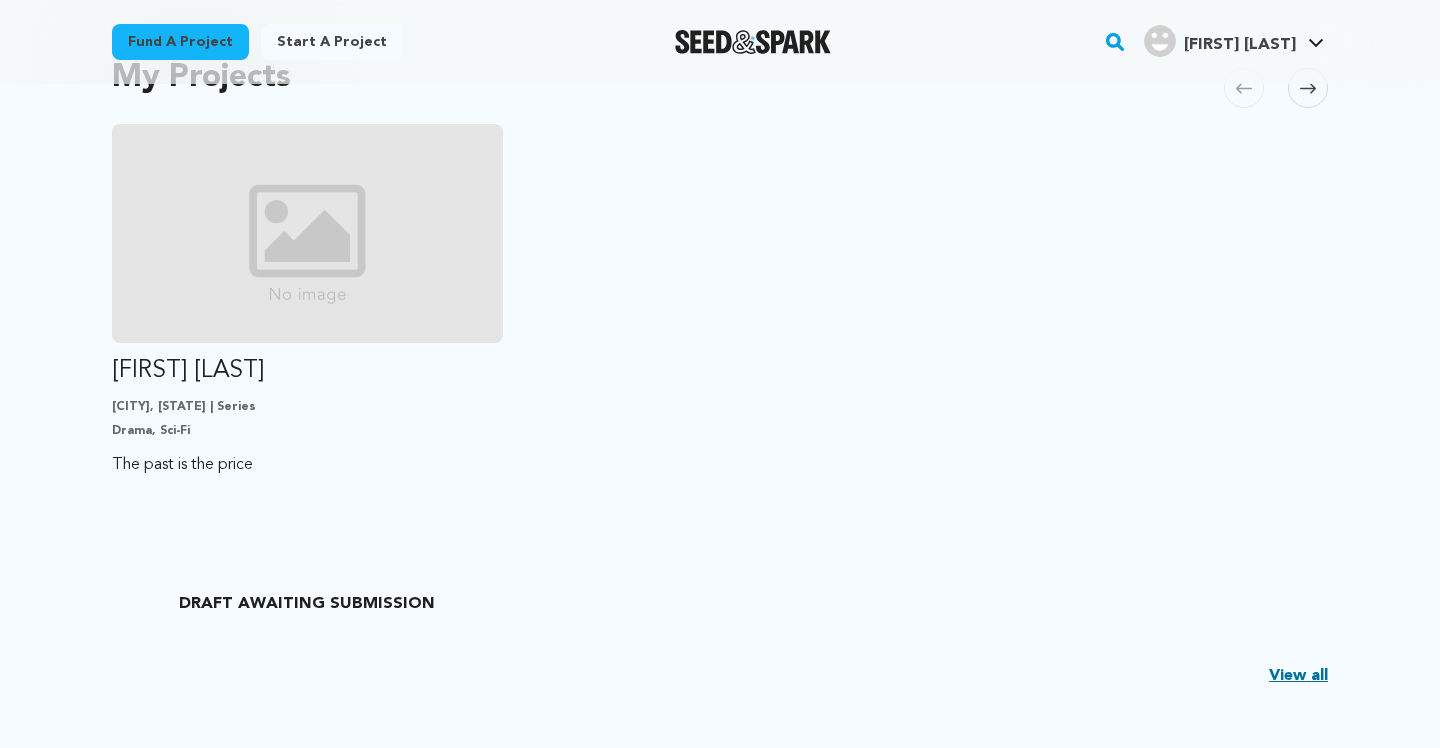 scroll, scrollTop: 464, scrollLeft: 0, axis: vertical 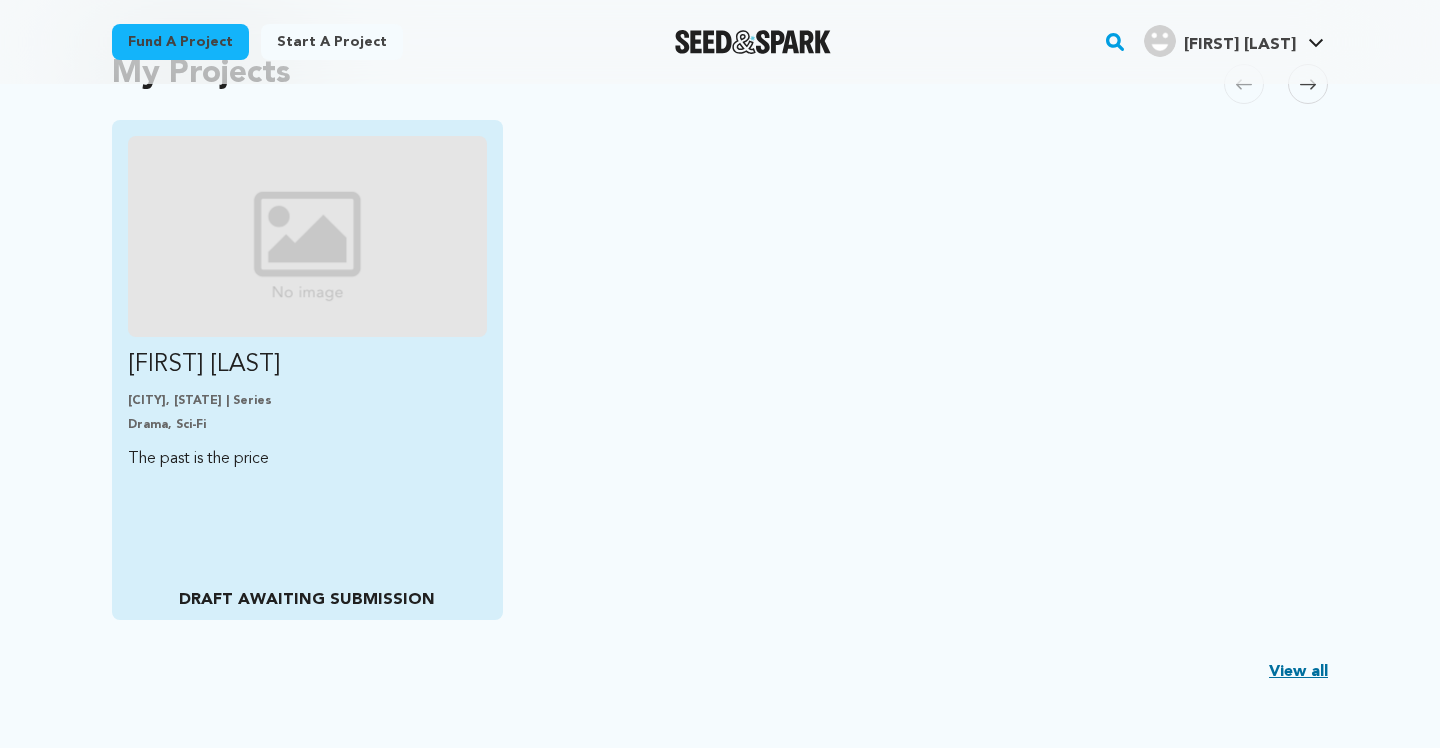 click at bounding box center [307, 236] 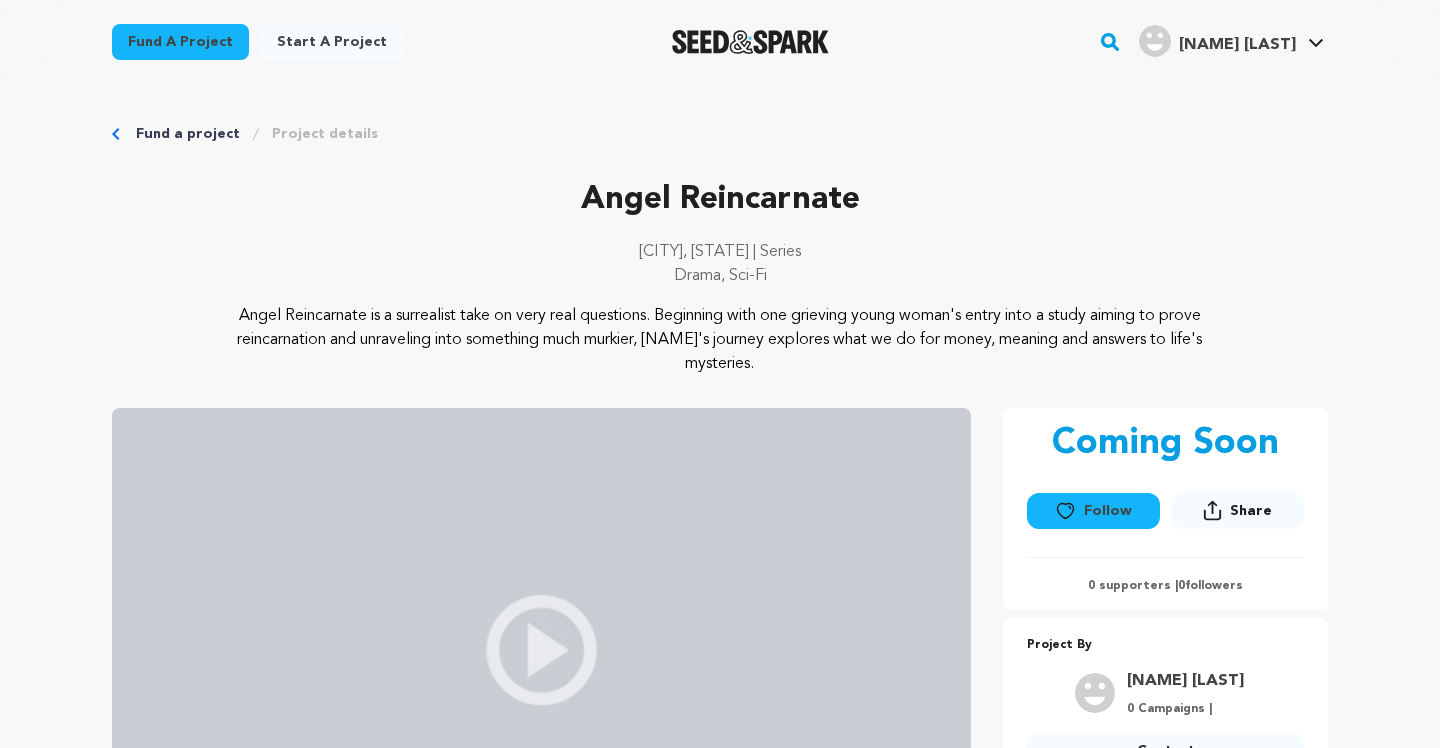scroll, scrollTop: 0, scrollLeft: 0, axis: both 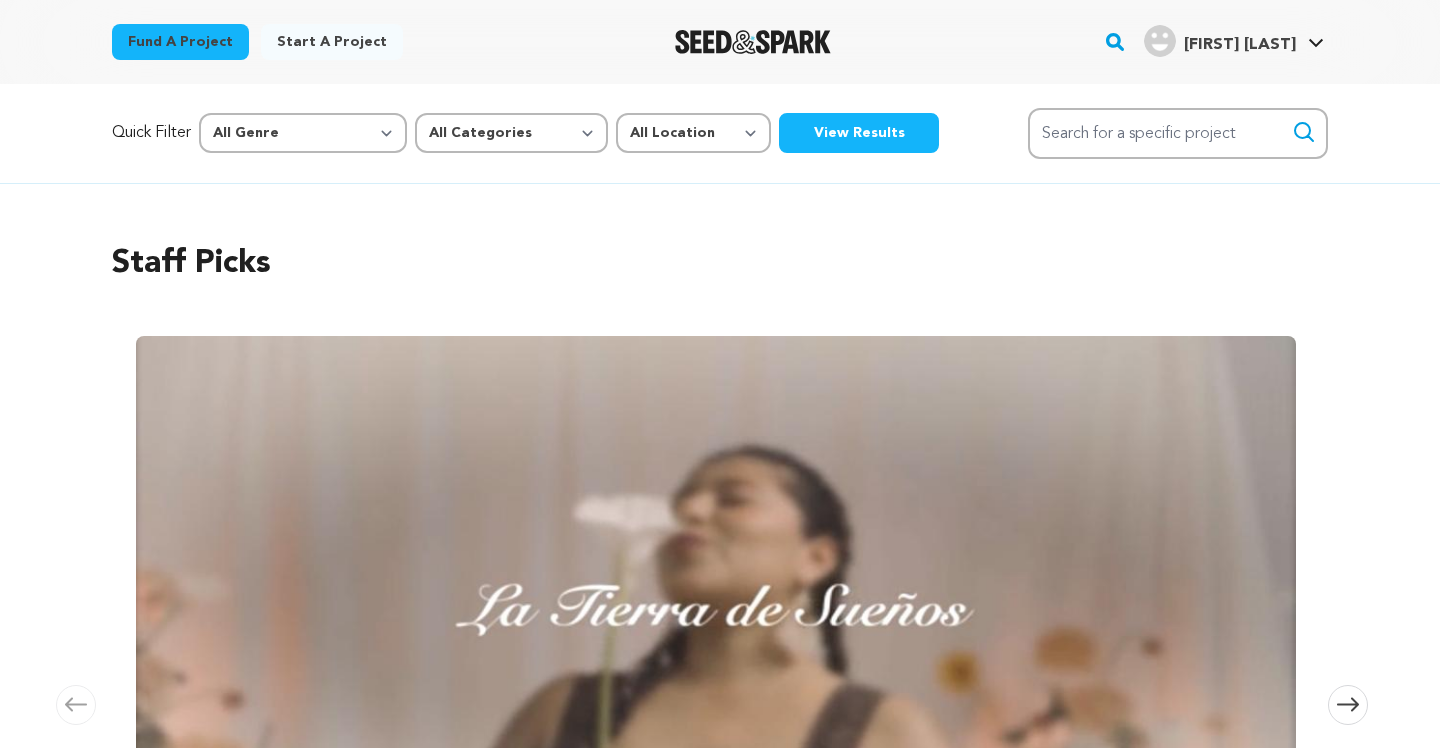 click at bounding box center [753, 42] 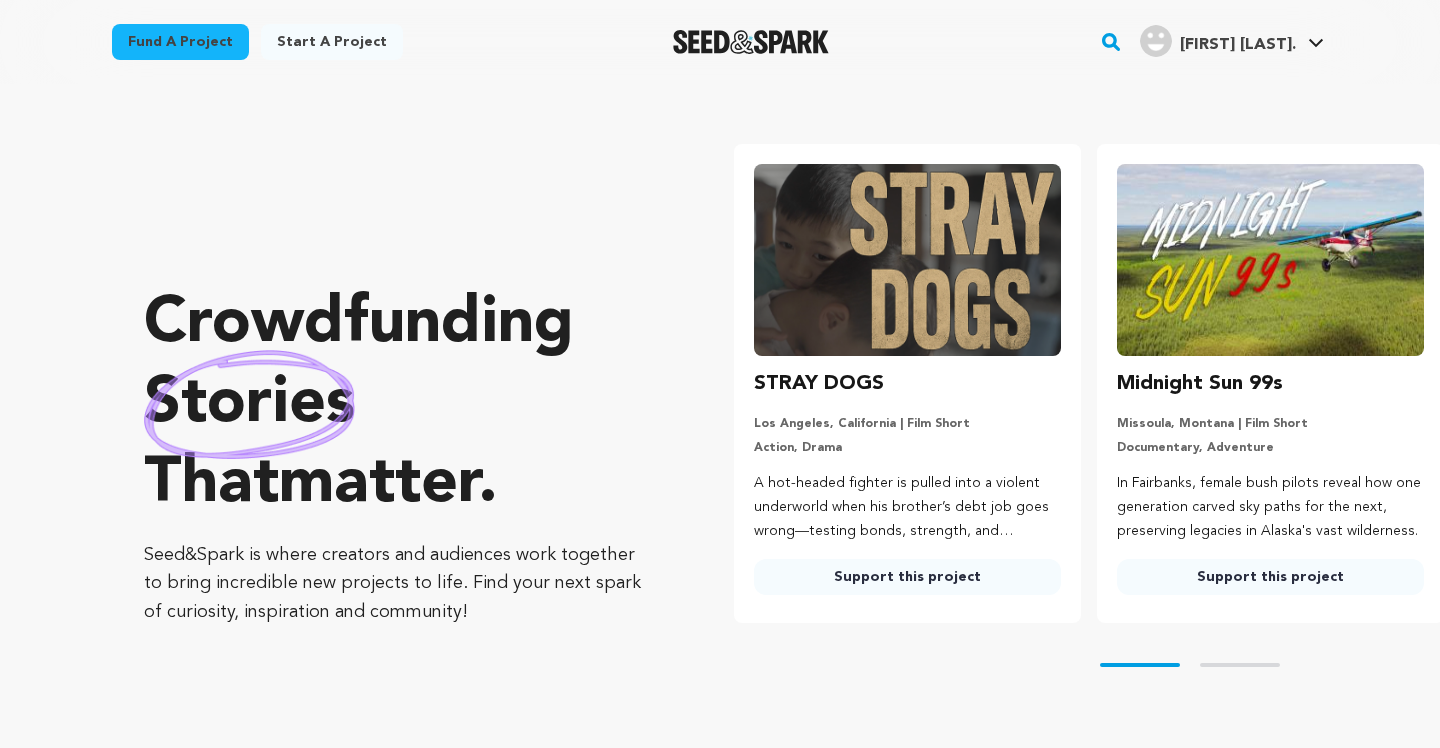 scroll, scrollTop: 0, scrollLeft: 0, axis: both 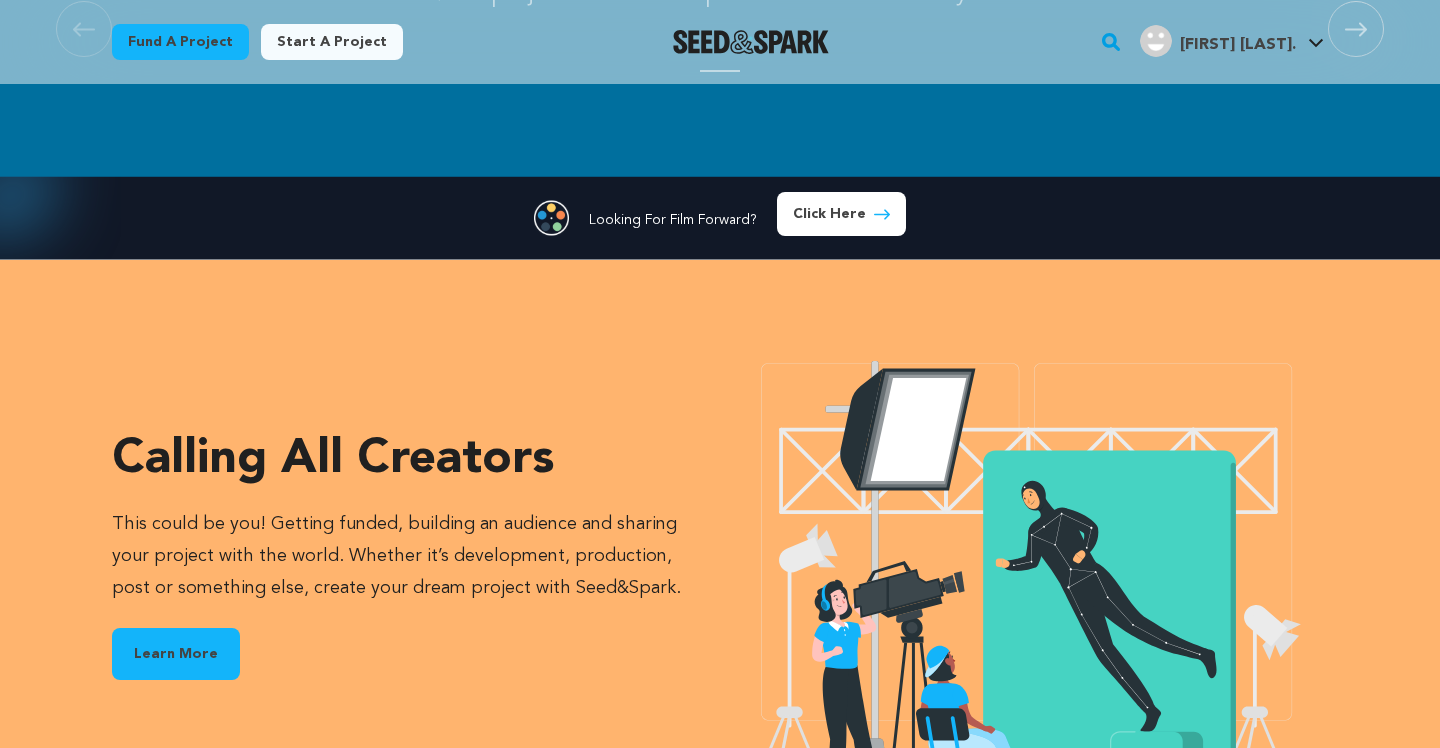 click on "Click Here" at bounding box center (841, 218) 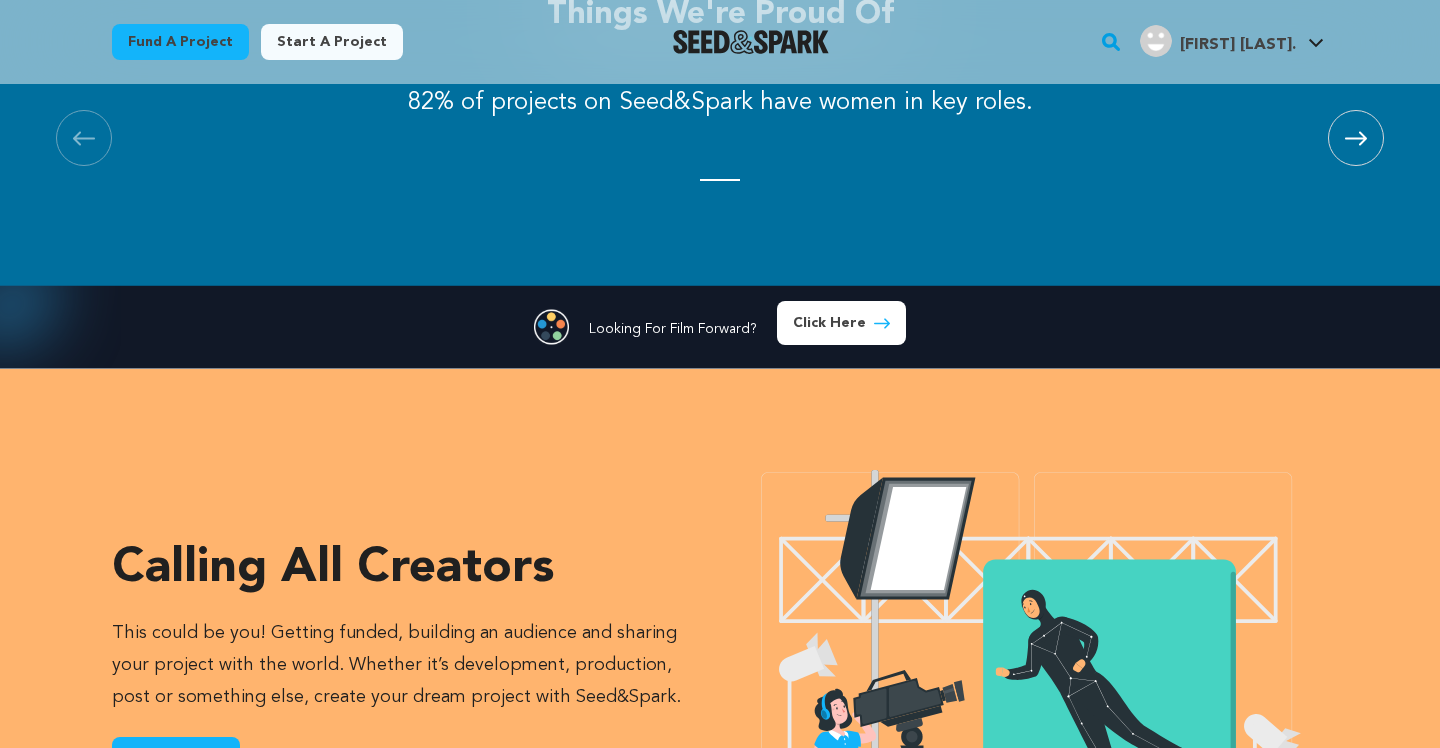 scroll, scrollTop: 2478, scrollLeft: 0, axis: vertical 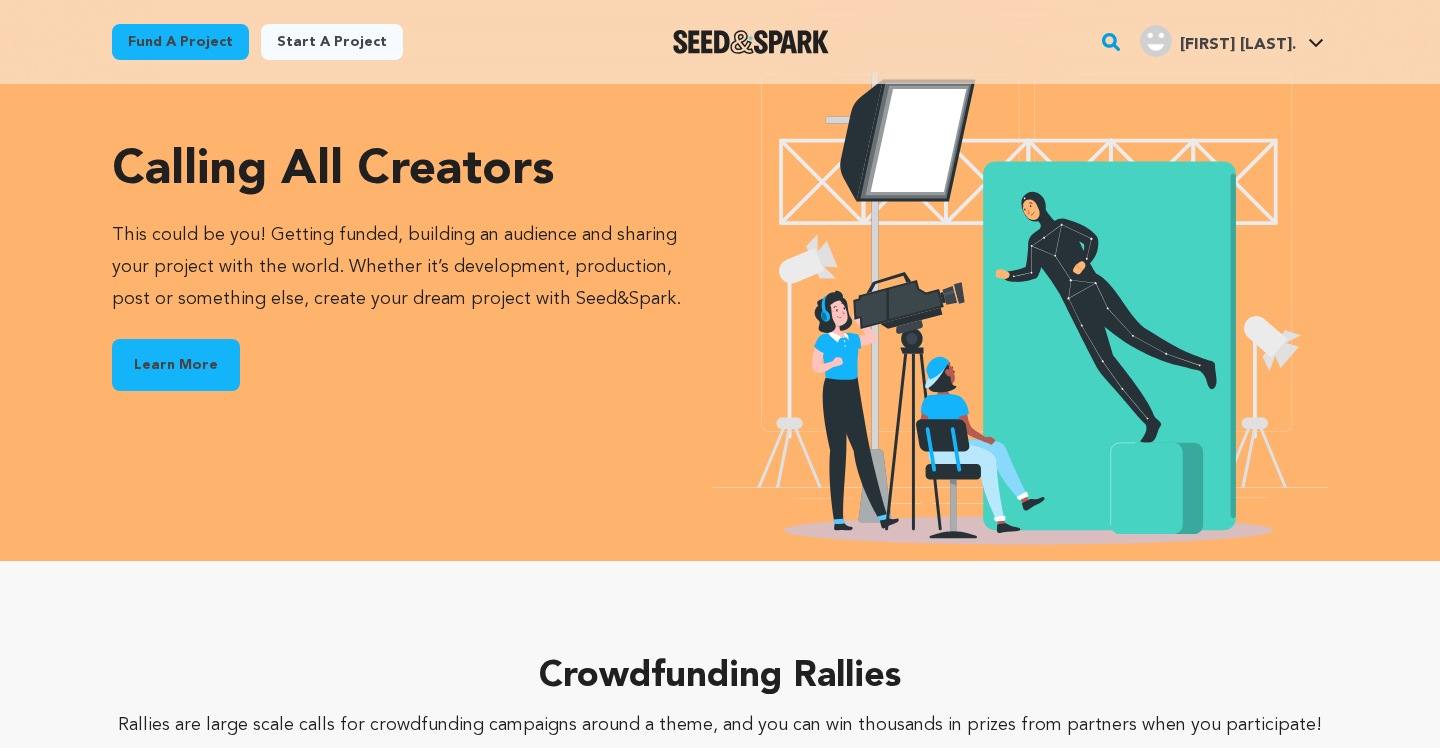 click on "Learn More" at bounding box center (176, 365) 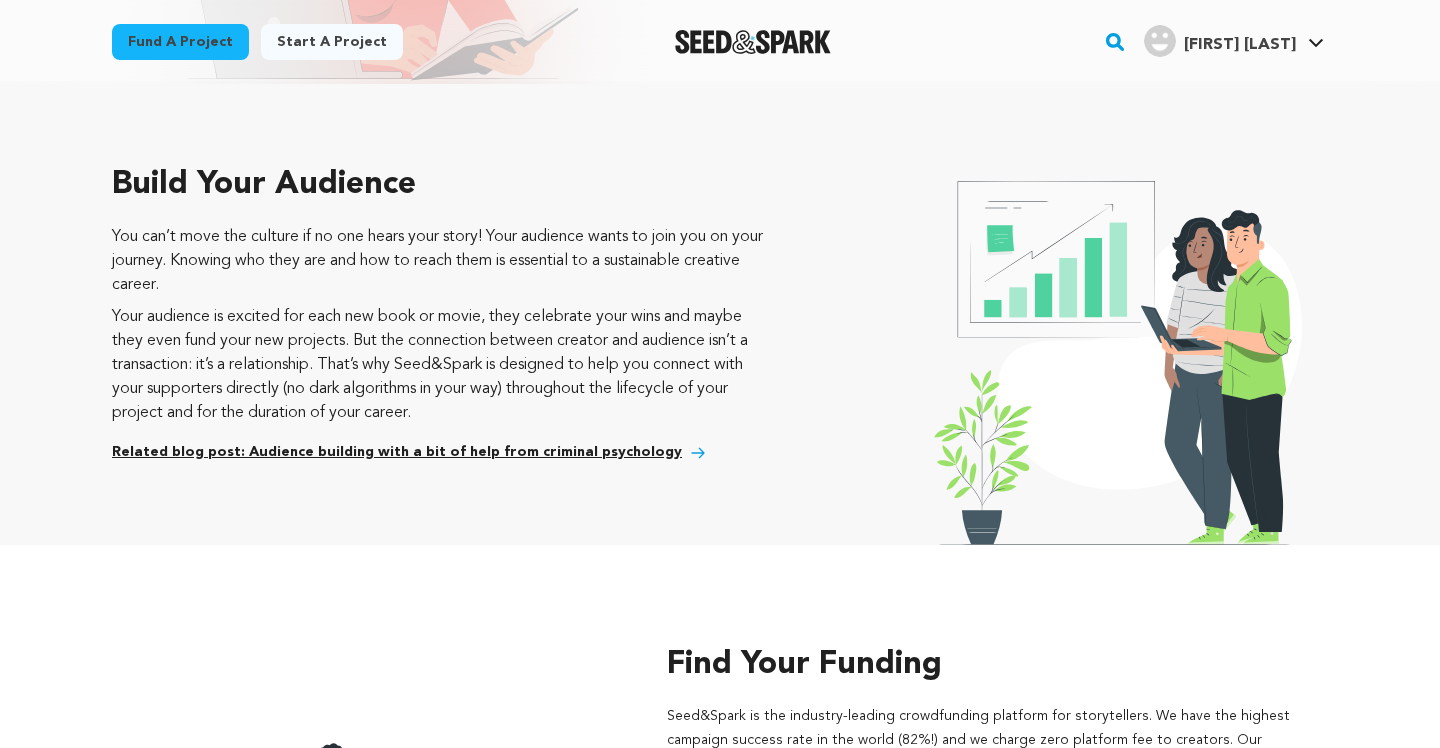 scroll, scrollTop: 1938, scrollLeft: 0, axis: vertical 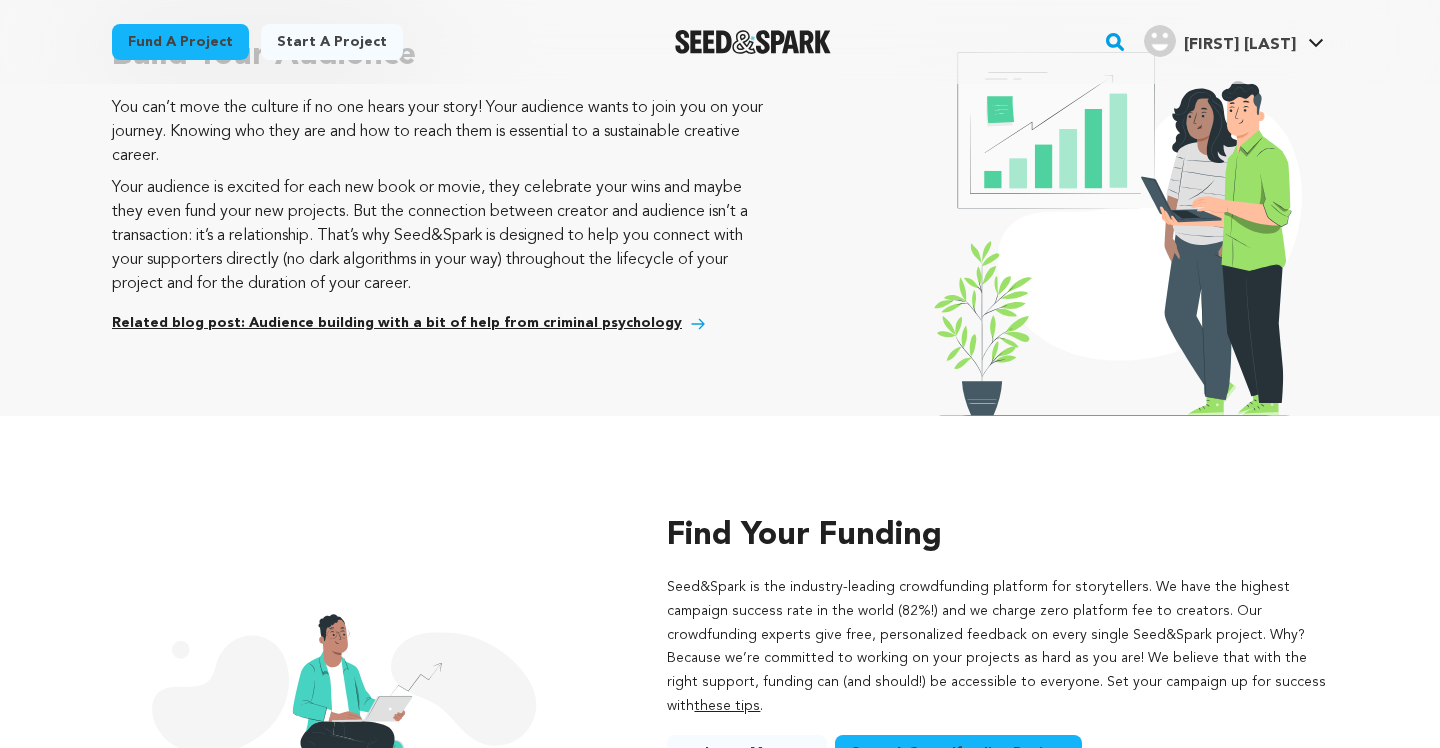 click on "Related blog post: Audience building with a bit of help from criminal psychology" at bounding box center (397, 324) 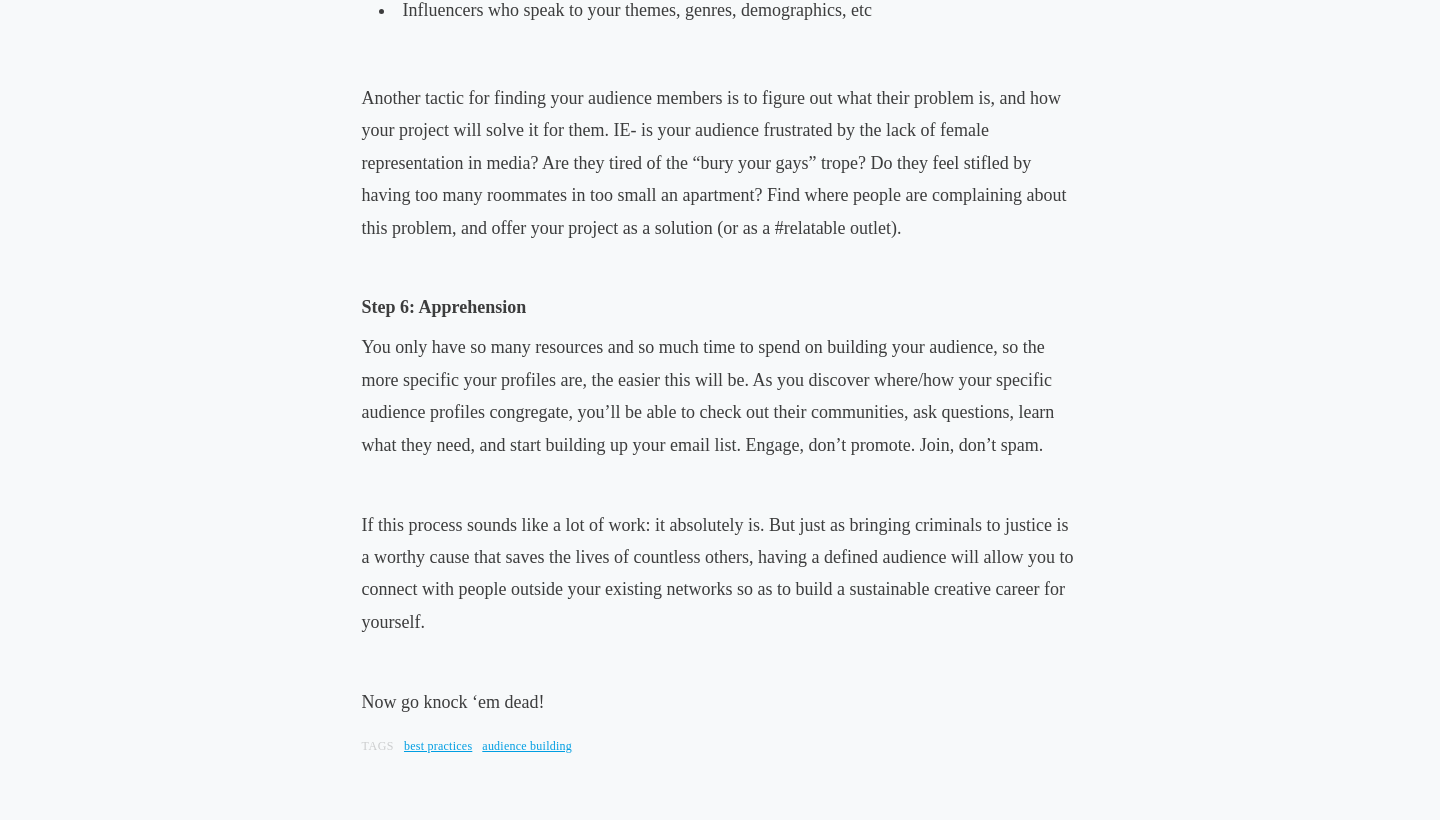 scroll, scrollTop: 5829, scrollLeft: 0, axis: vertical 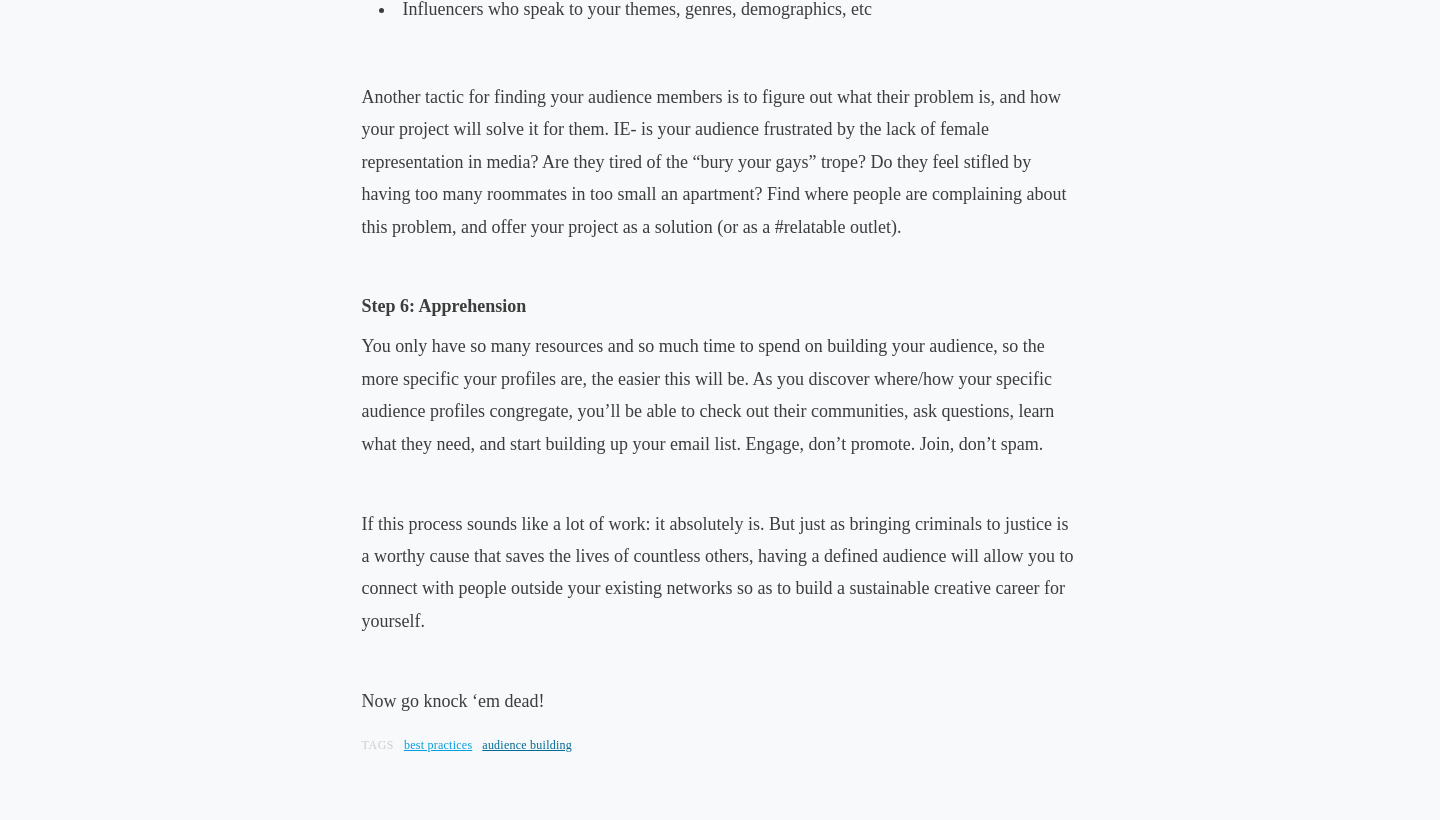 click on "audience building" at bounding box center (527, 745) 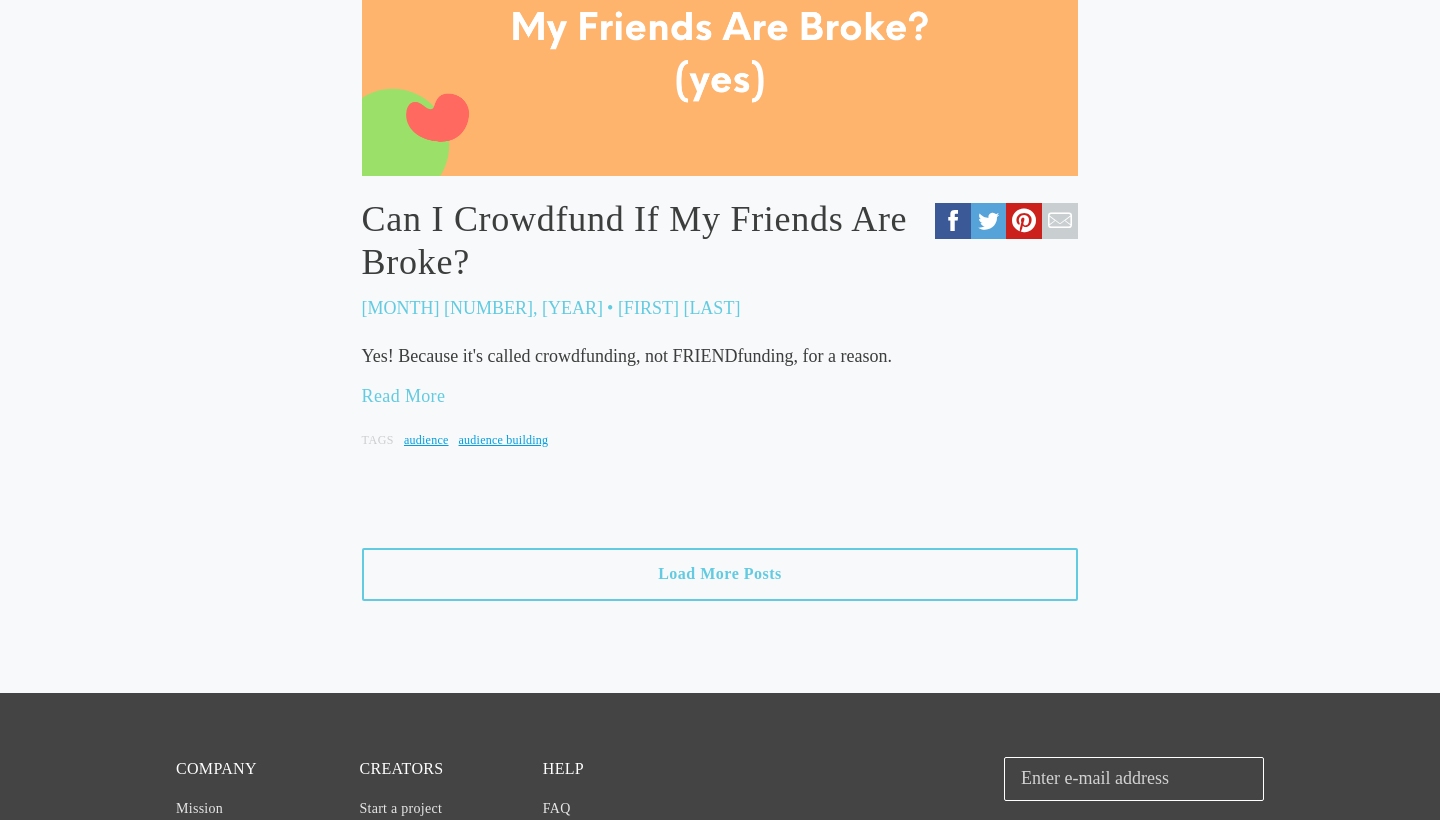 scroll, scrollTop: 2179, scrollLeft: 0, axis: vertical 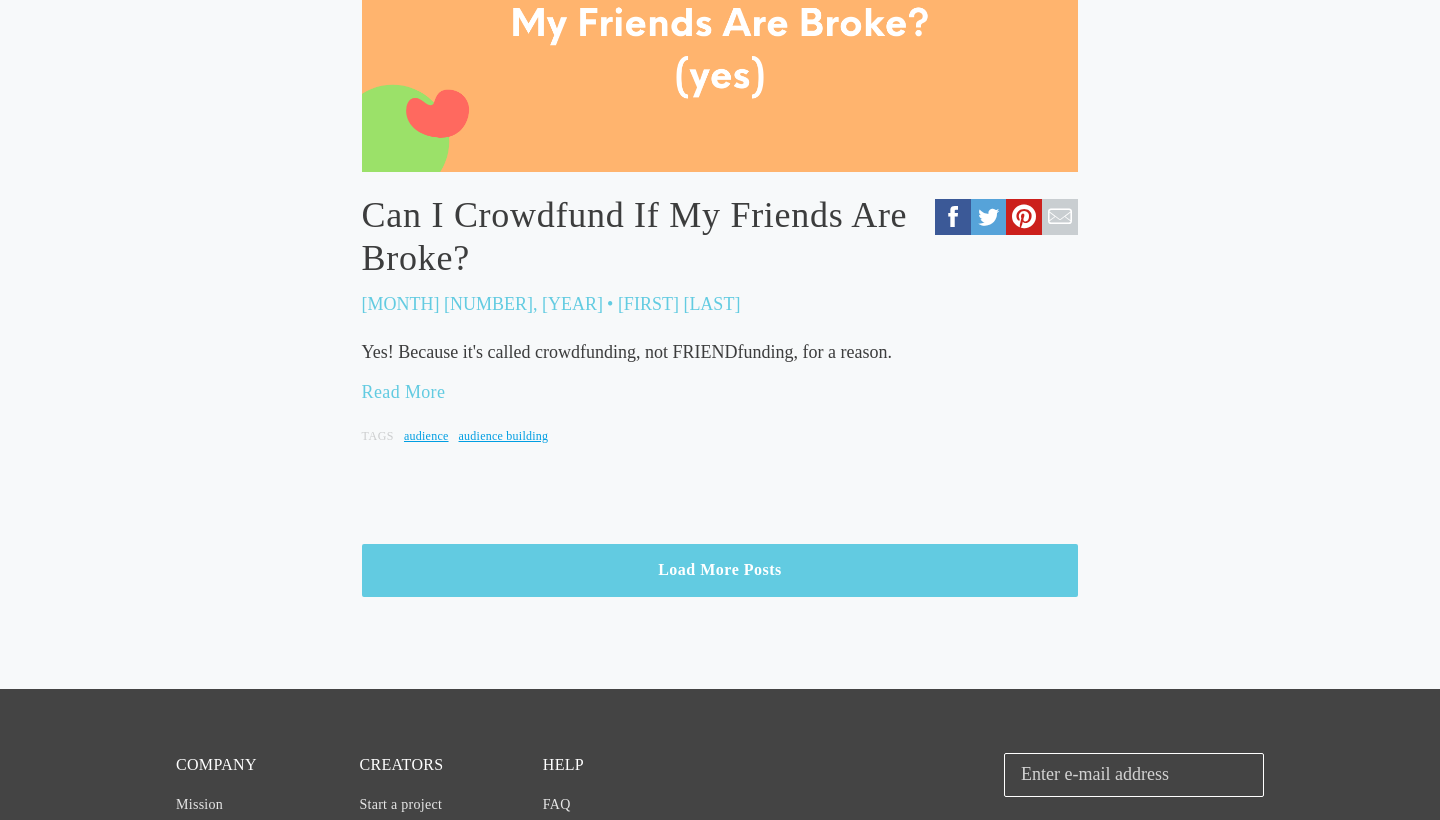 click on "Load More Posts" at bounding box center (720, 570) 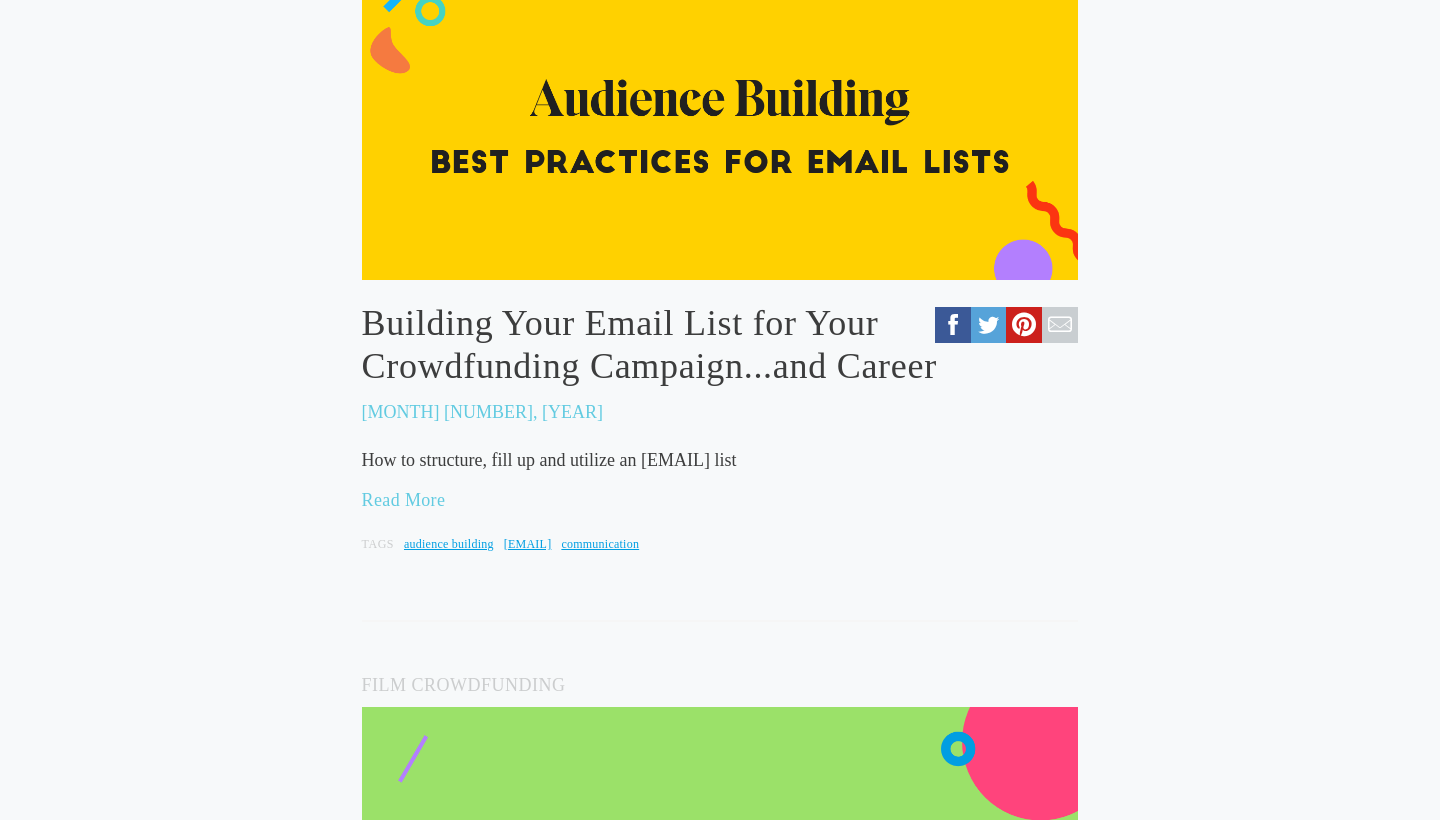 scroll, scrollTop: 2808, scrollLeft: 0, axis: vertical 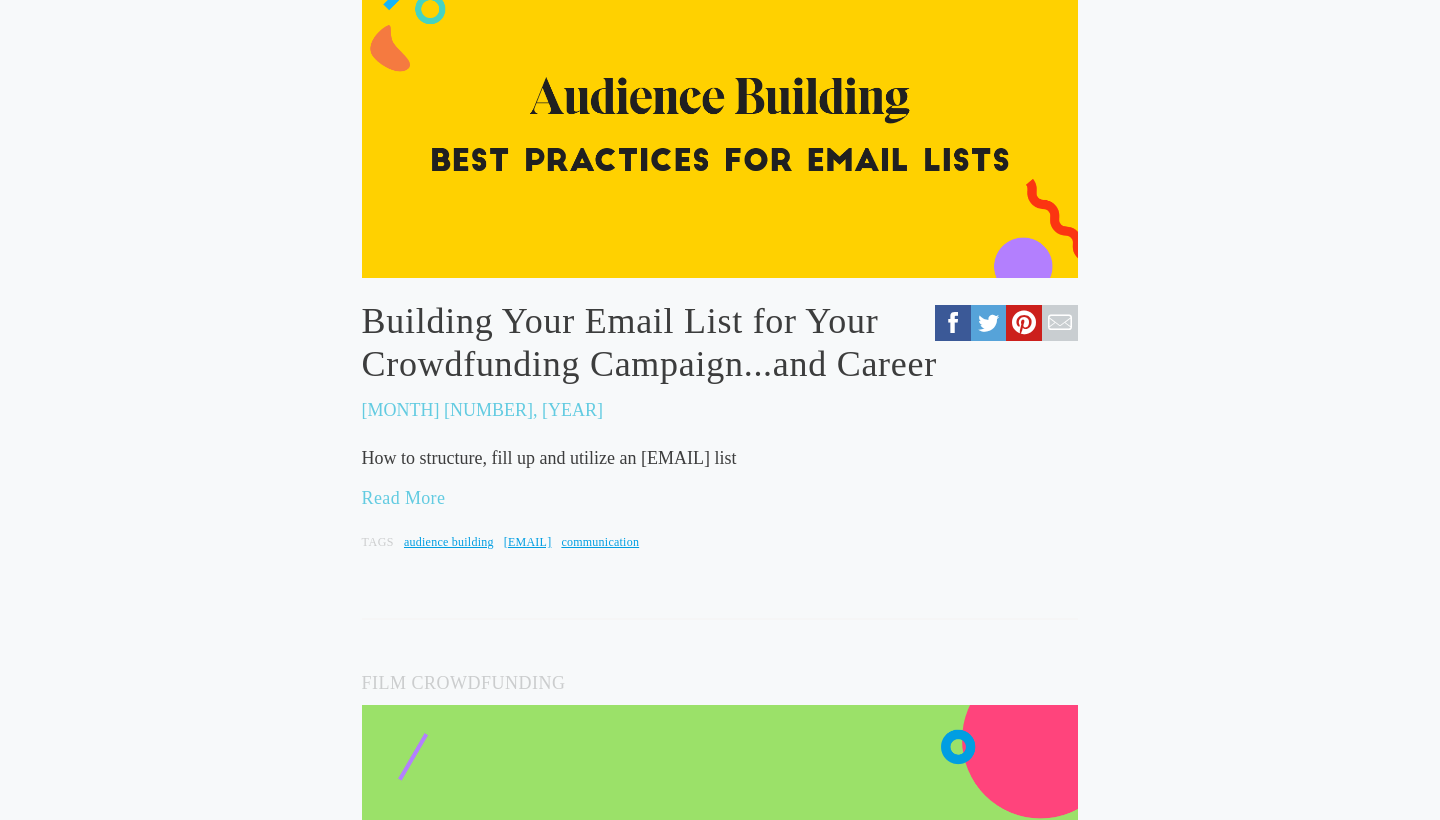 click on "Building Your Email List for Your Crowdfunding Campaign...and Career" at bounding box center [720, 343] 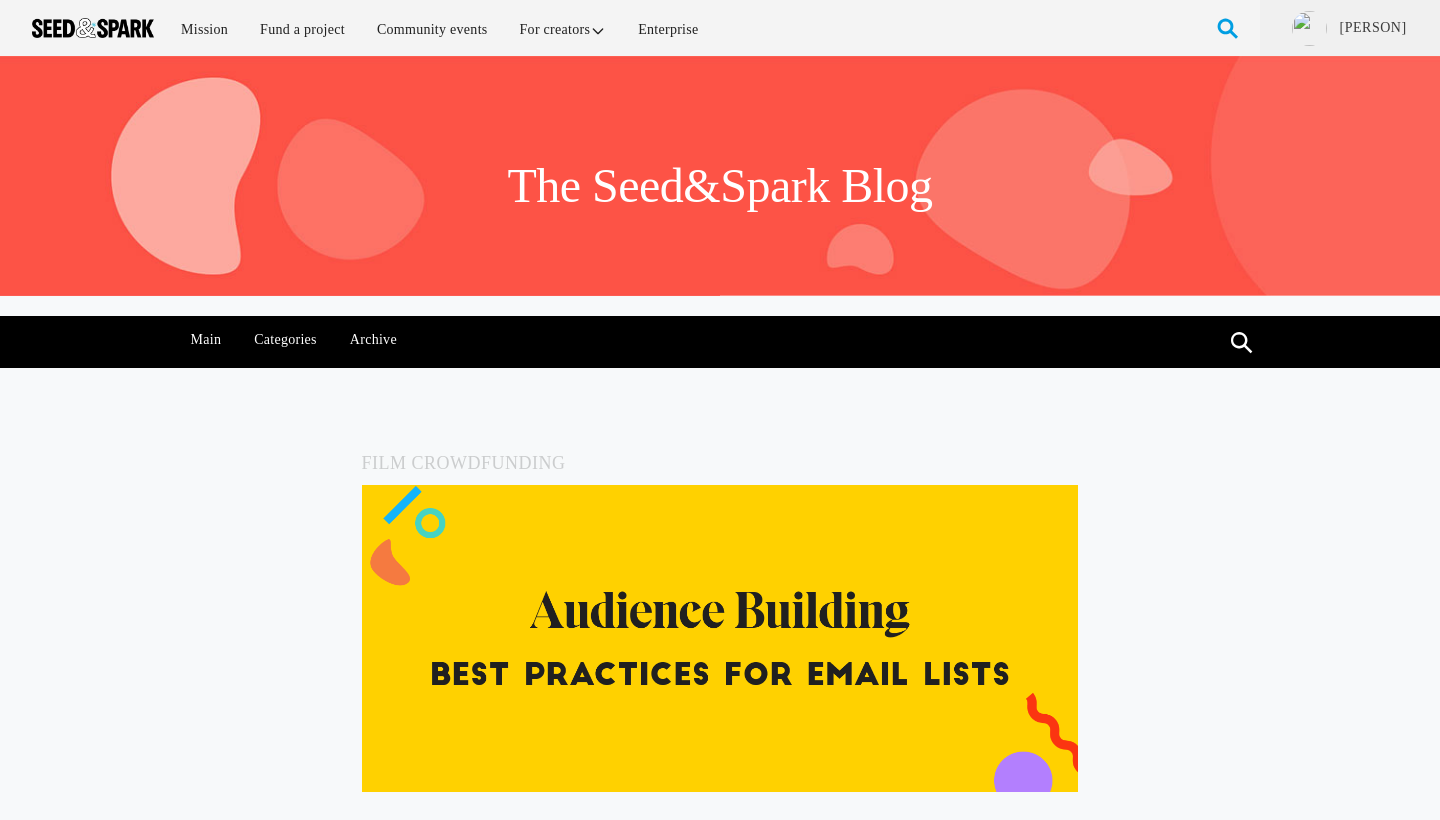 scroll, scrollTop: 0, scrollLeft: 0, axis: both 